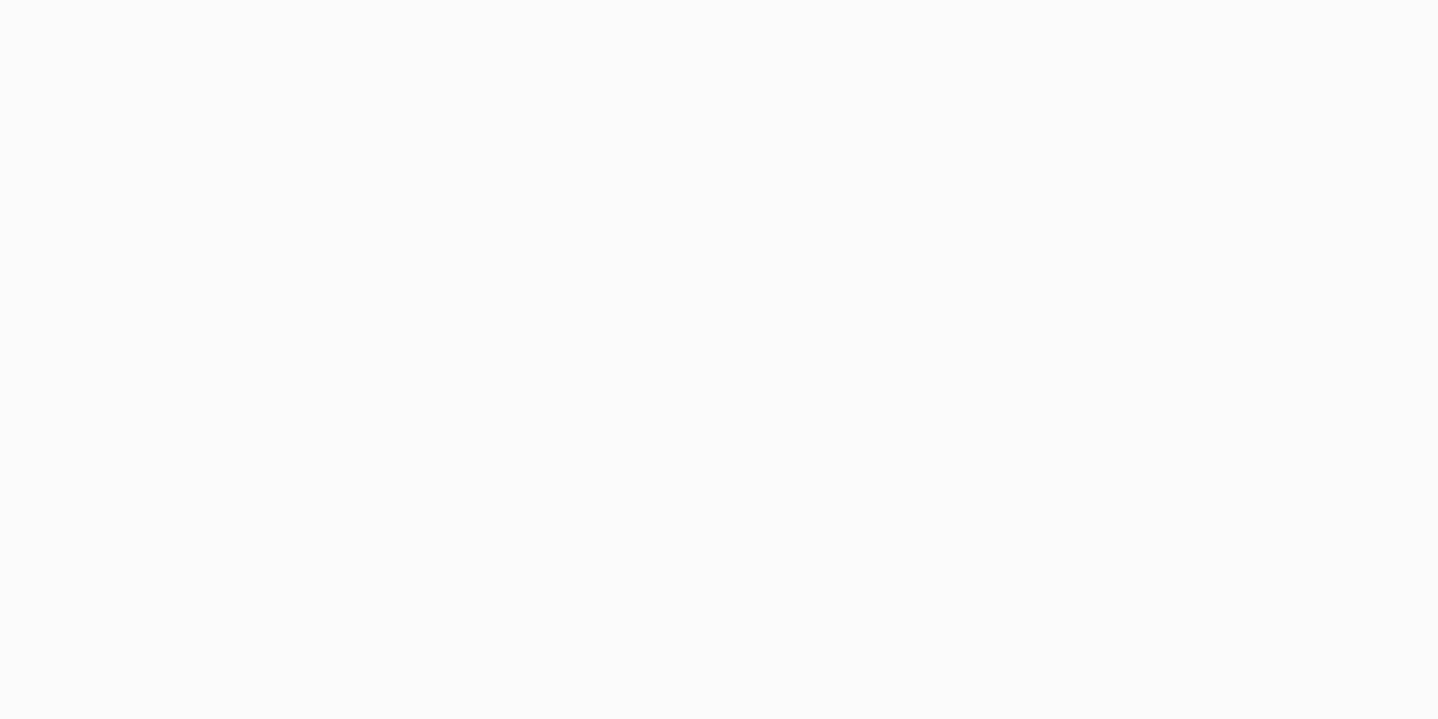 scroll, scrollTop: 0, scrollLeft: 0, axis: both 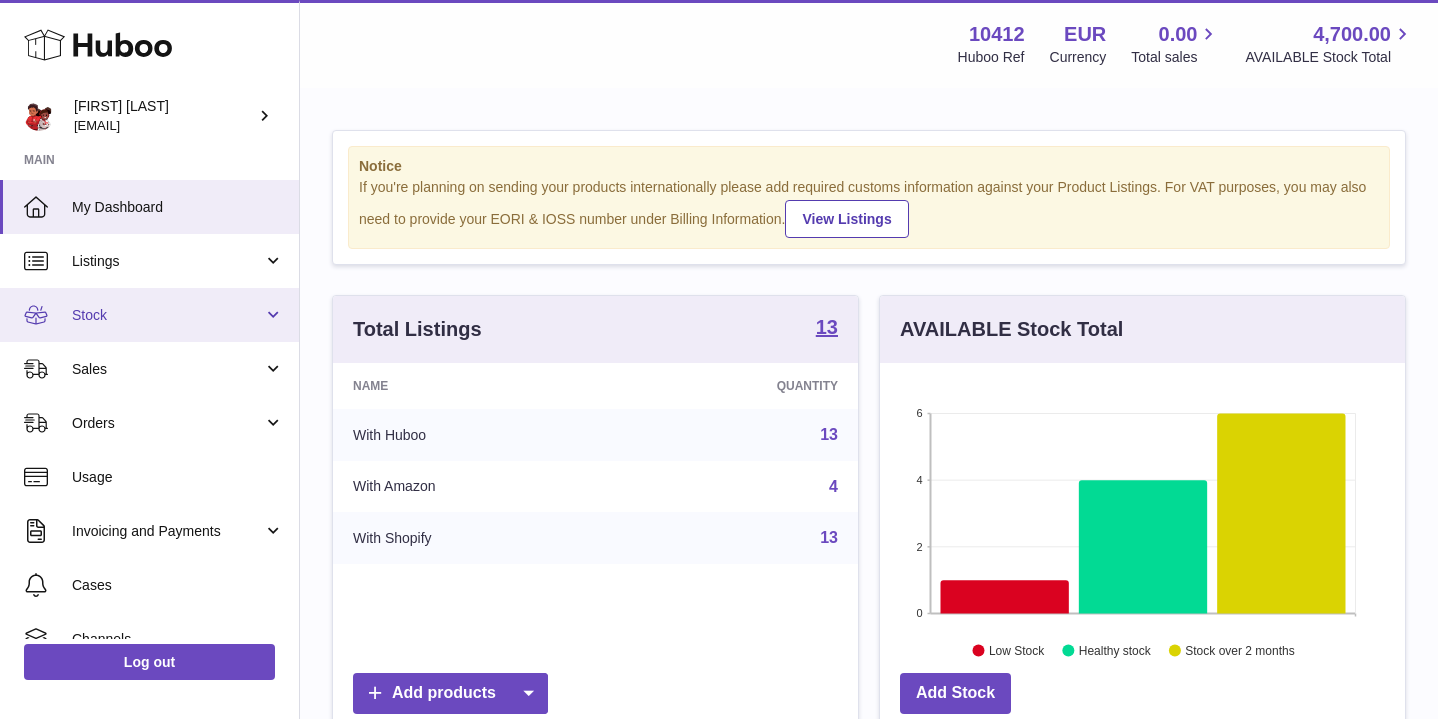 click on "Stock" at bounding box center (149, 315) 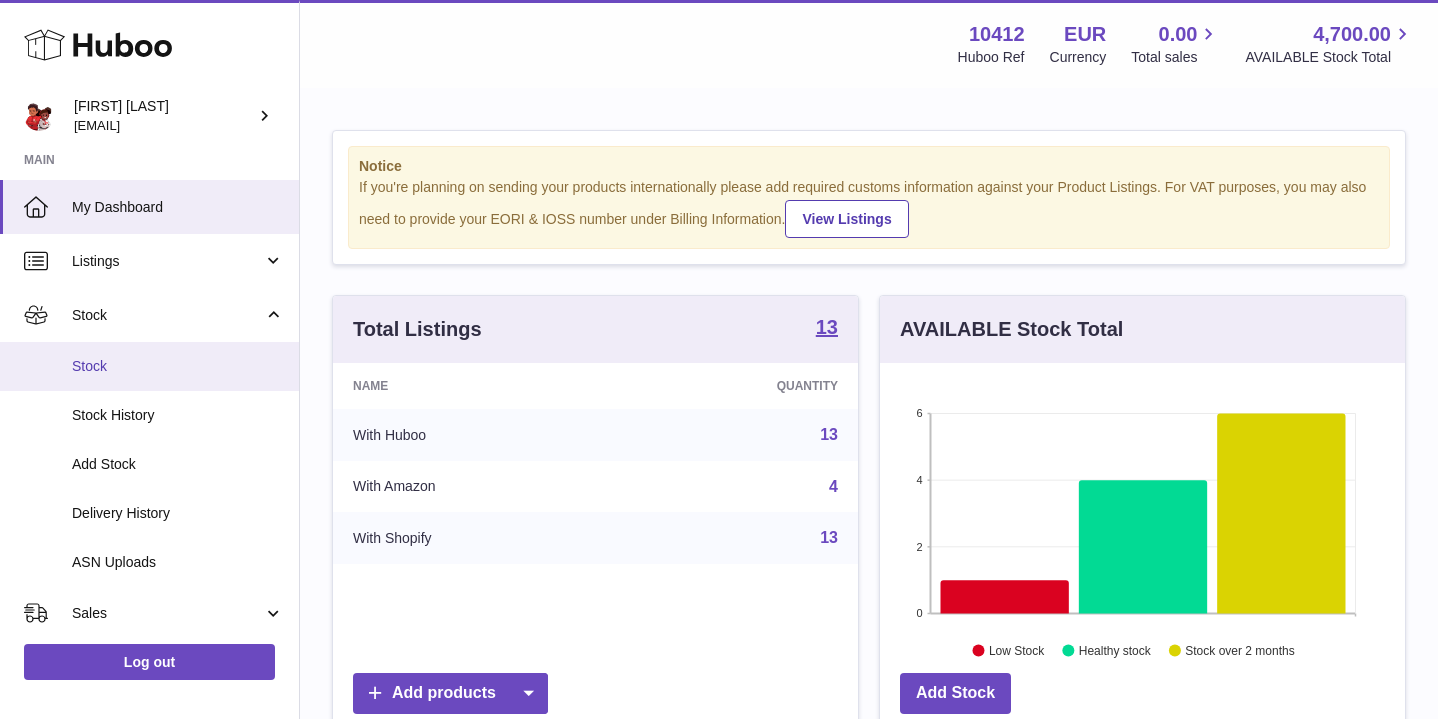 click on "Stock" at bounding box center (149, 366) 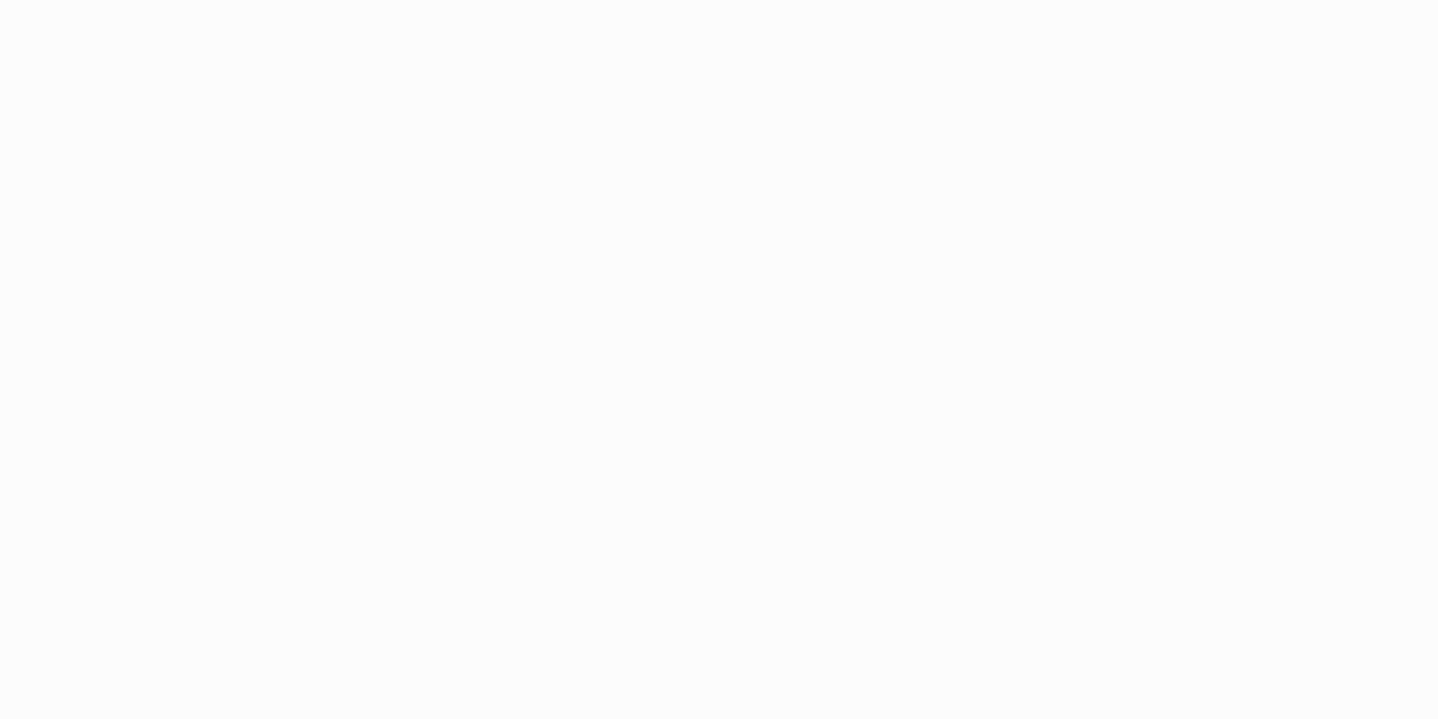 scroll, scrollTop: 0, scrollLeft: 0, axis: both 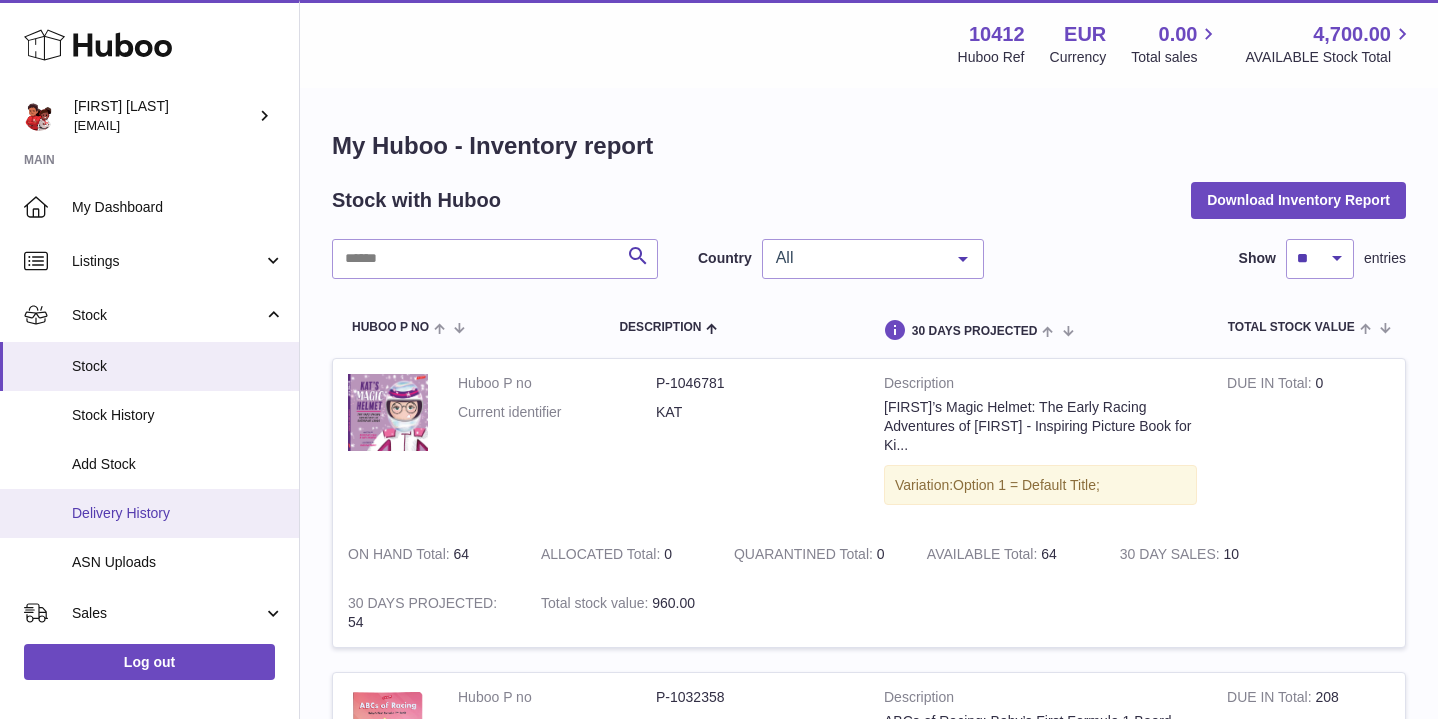 click on "Delivery History" at bounding box center (178, 513) 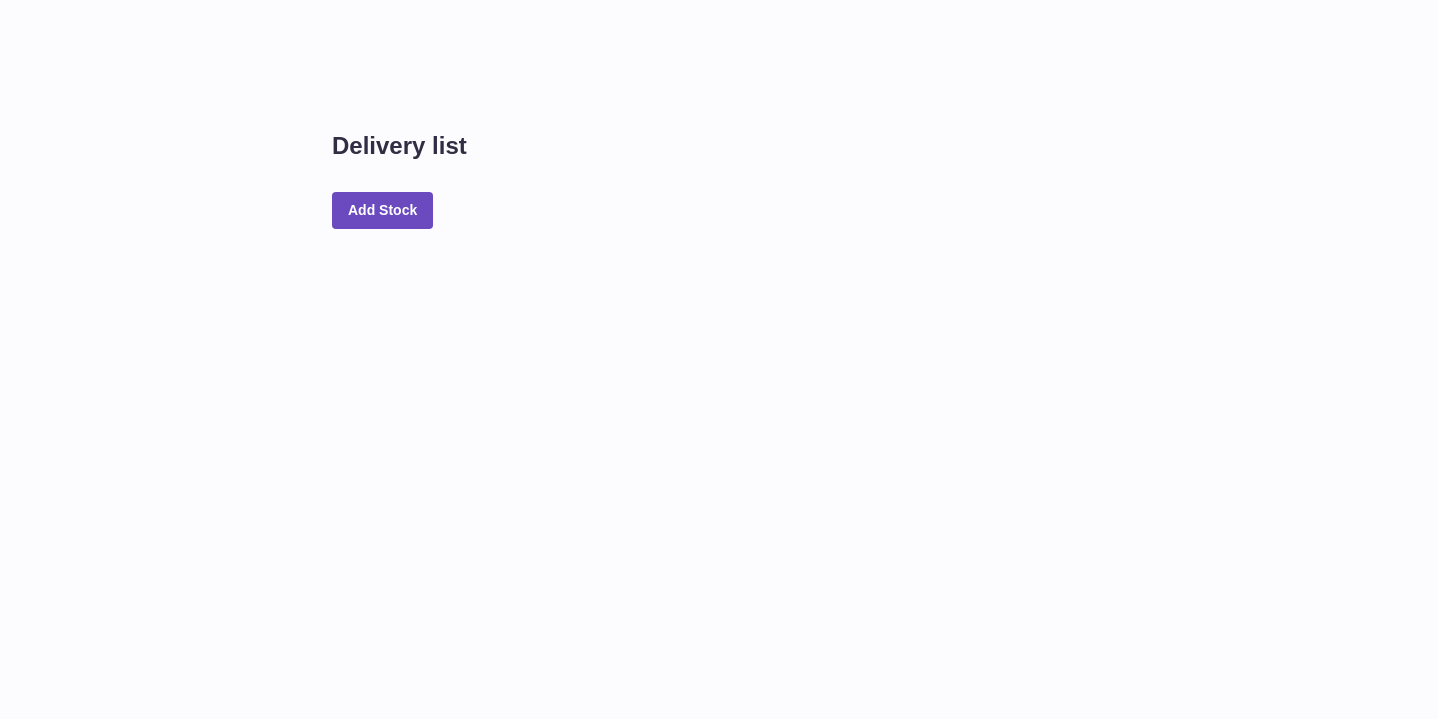scroll, scrollTop: 0, scrollLeft: 0, axis: both 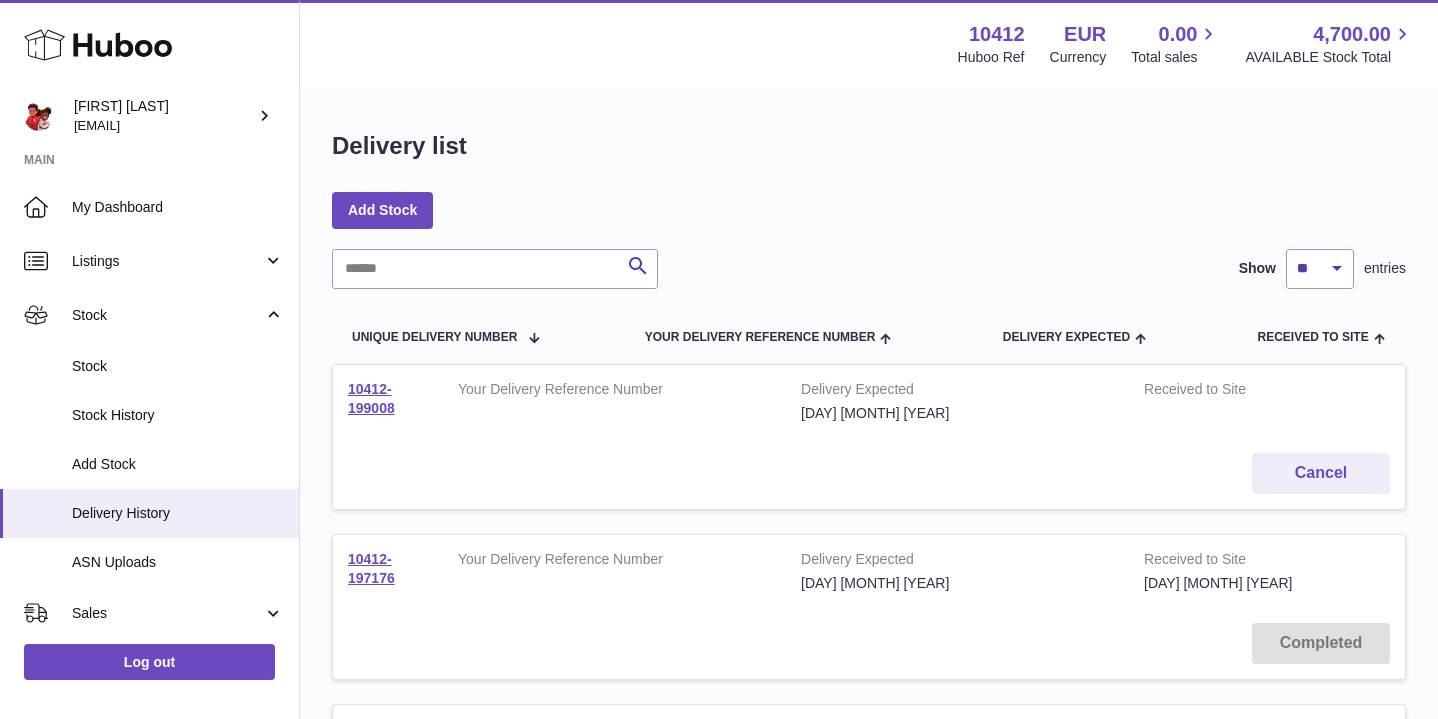 click on "10412-199008" at bounding box center (388, 401) 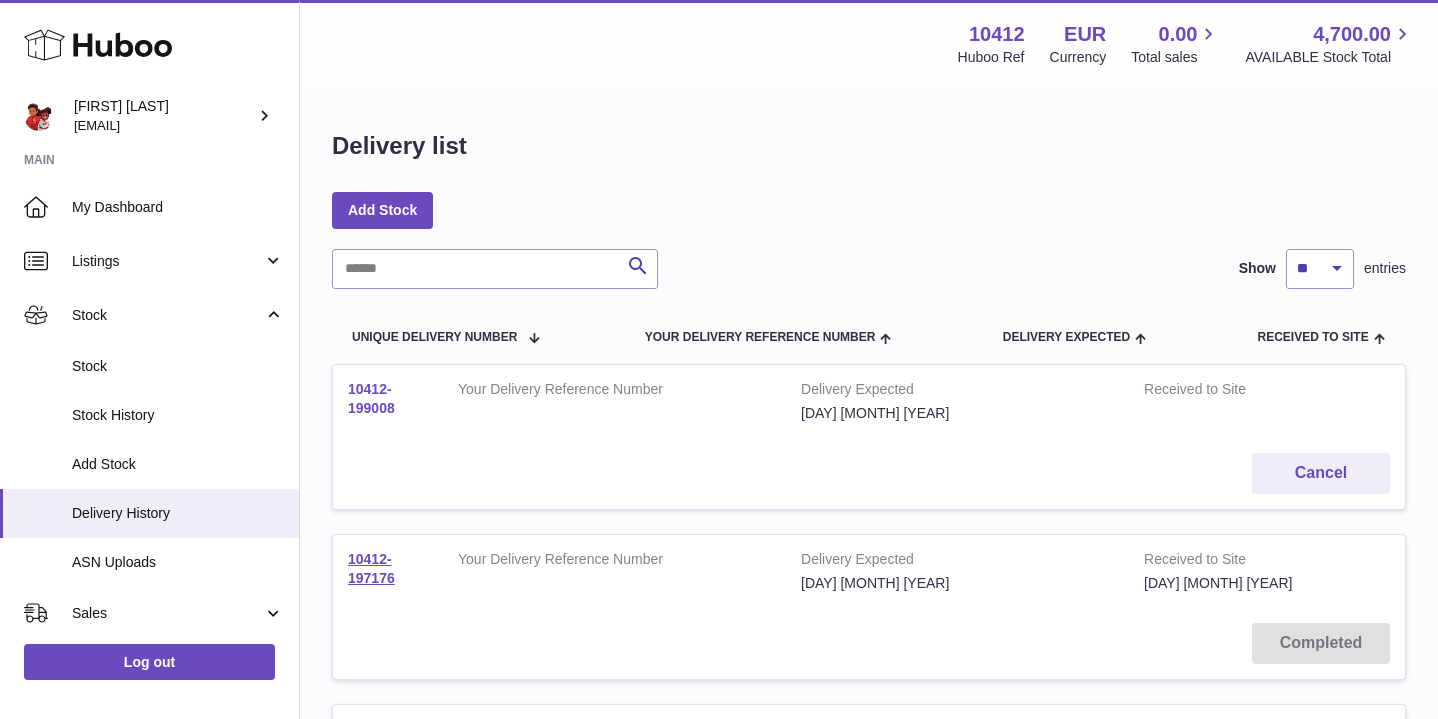 click on "10412-199008" at bounding box center (371, 398) 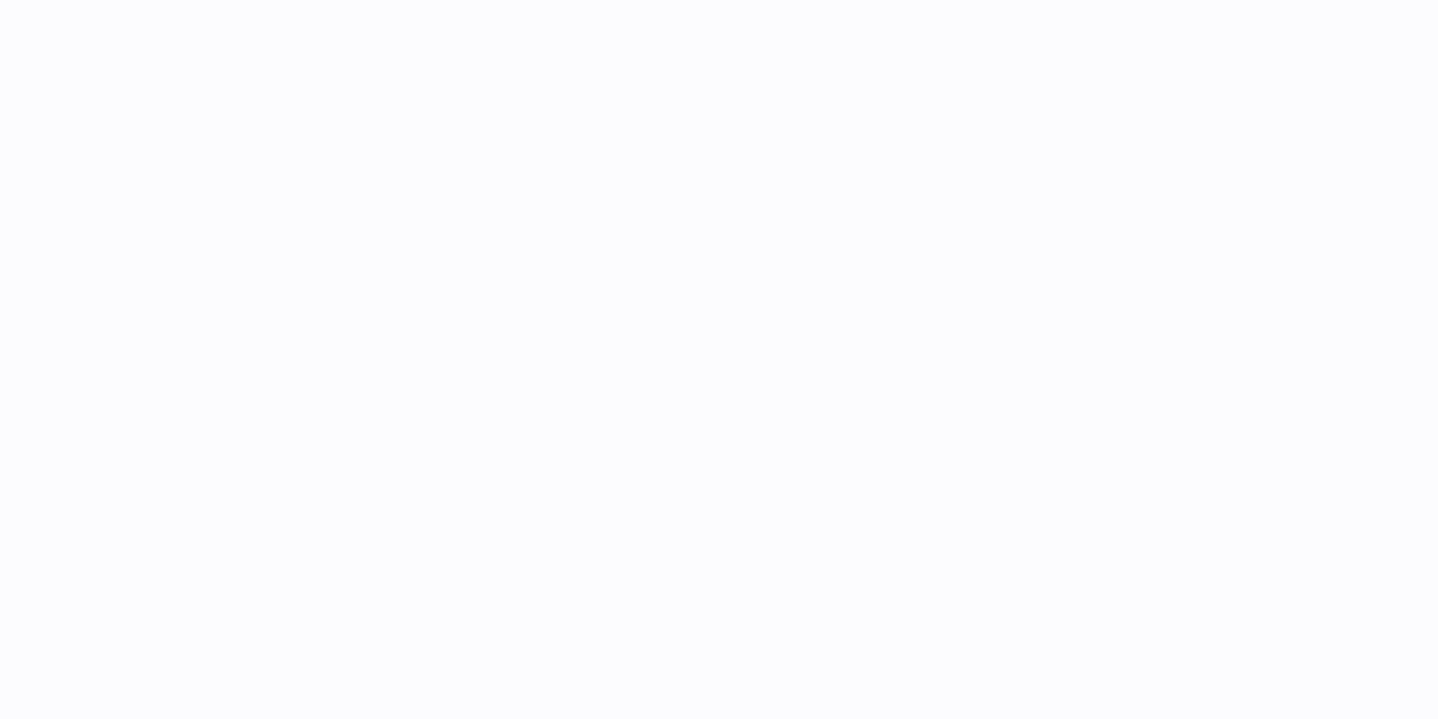 scroll, scrollTop: 0, scrollLeft: 0, axis: both 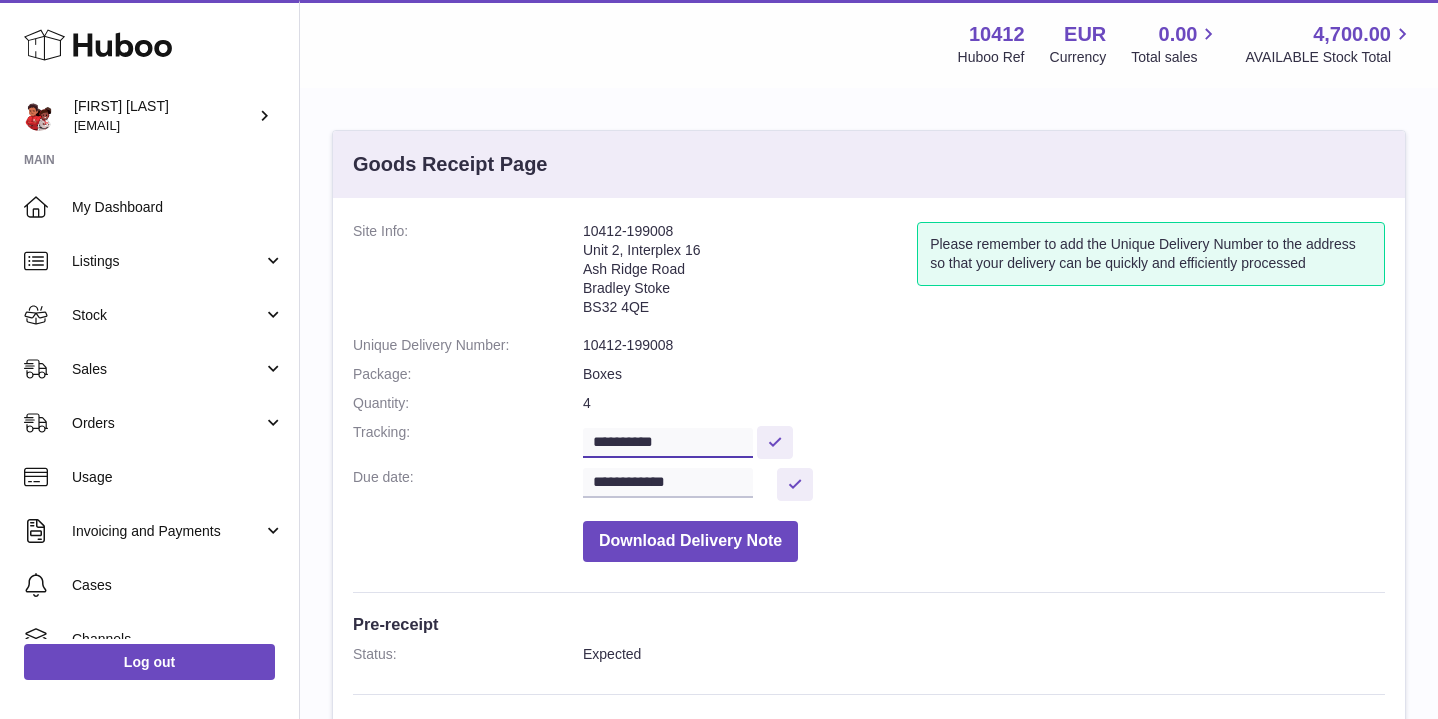 click on "**********" at bounding box center (668, 443) 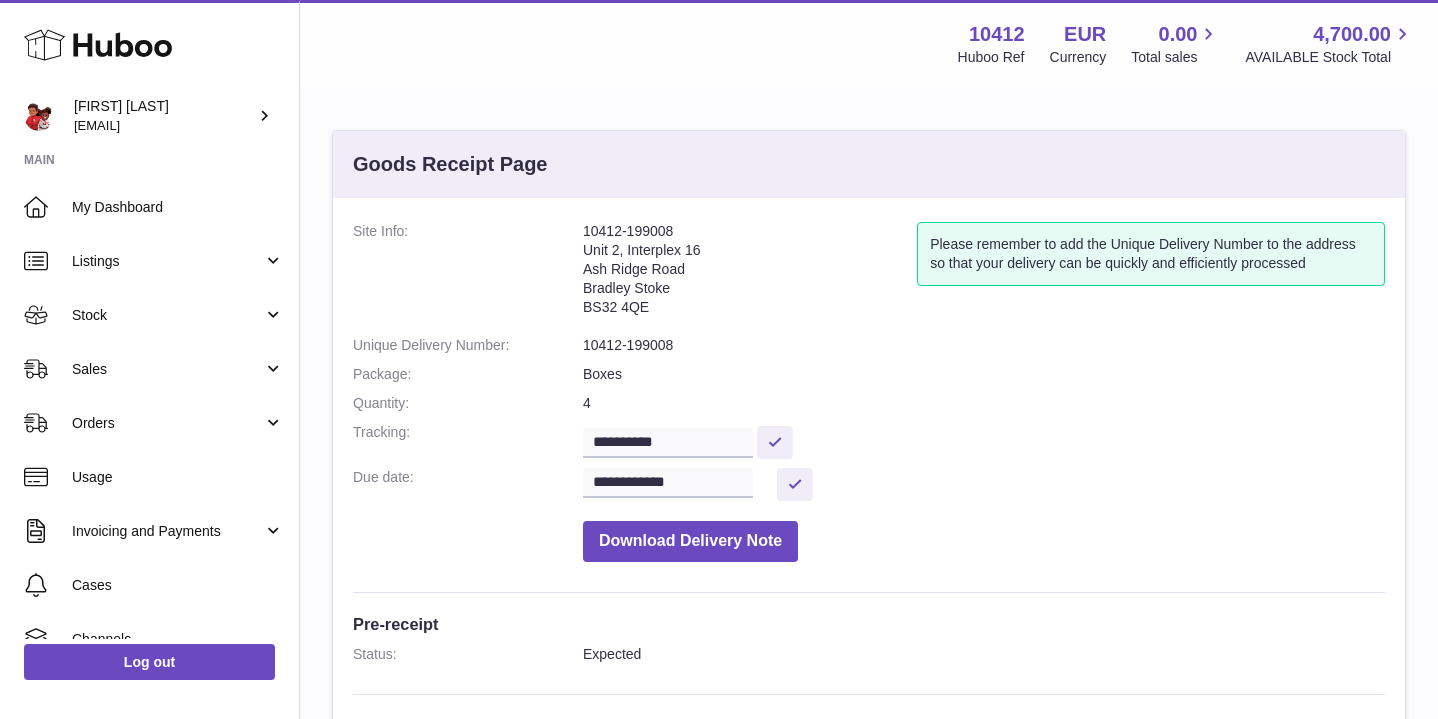 click on "[POSTAL_CODE]
[NUMBER]
[STREET]
[CITY]
[POSTAL_CODE]" at bounding box center (750, 274) 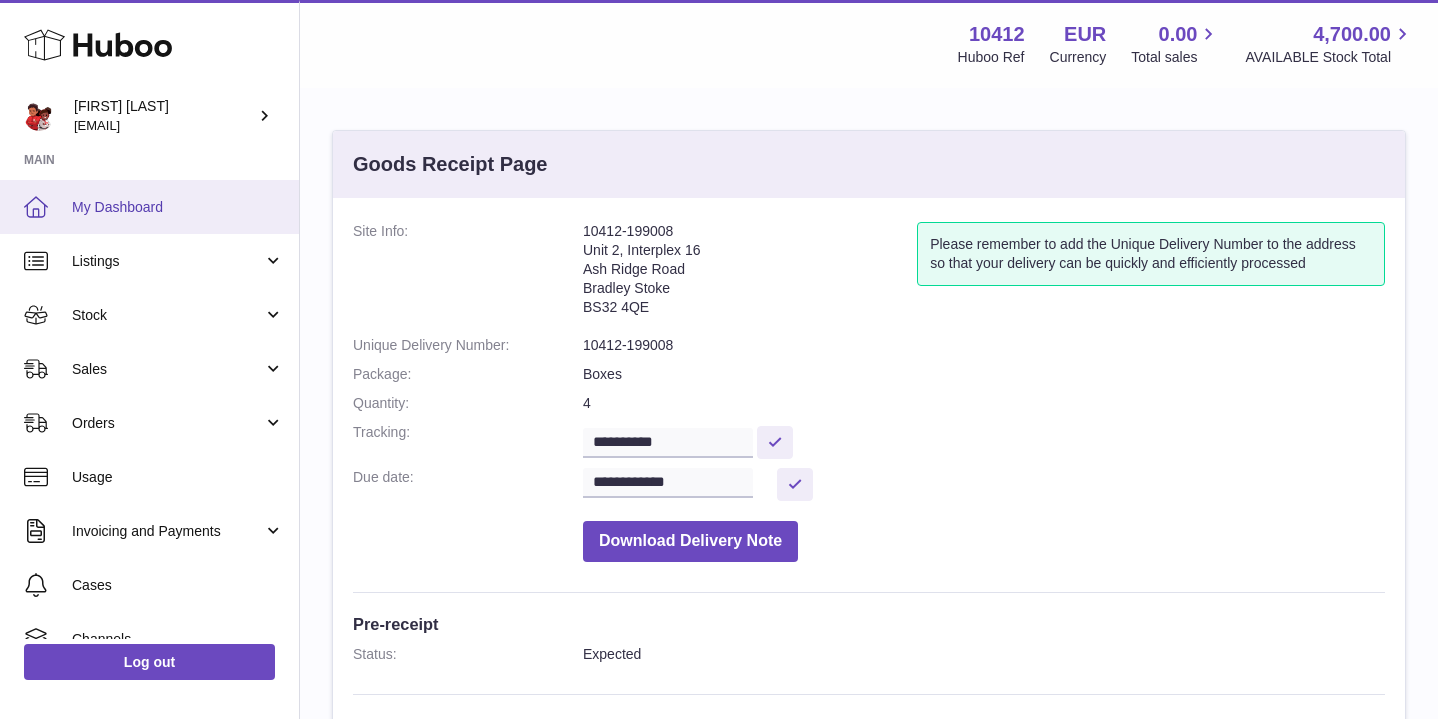 click on "My Dashboard" at bounding box center (178, 207) 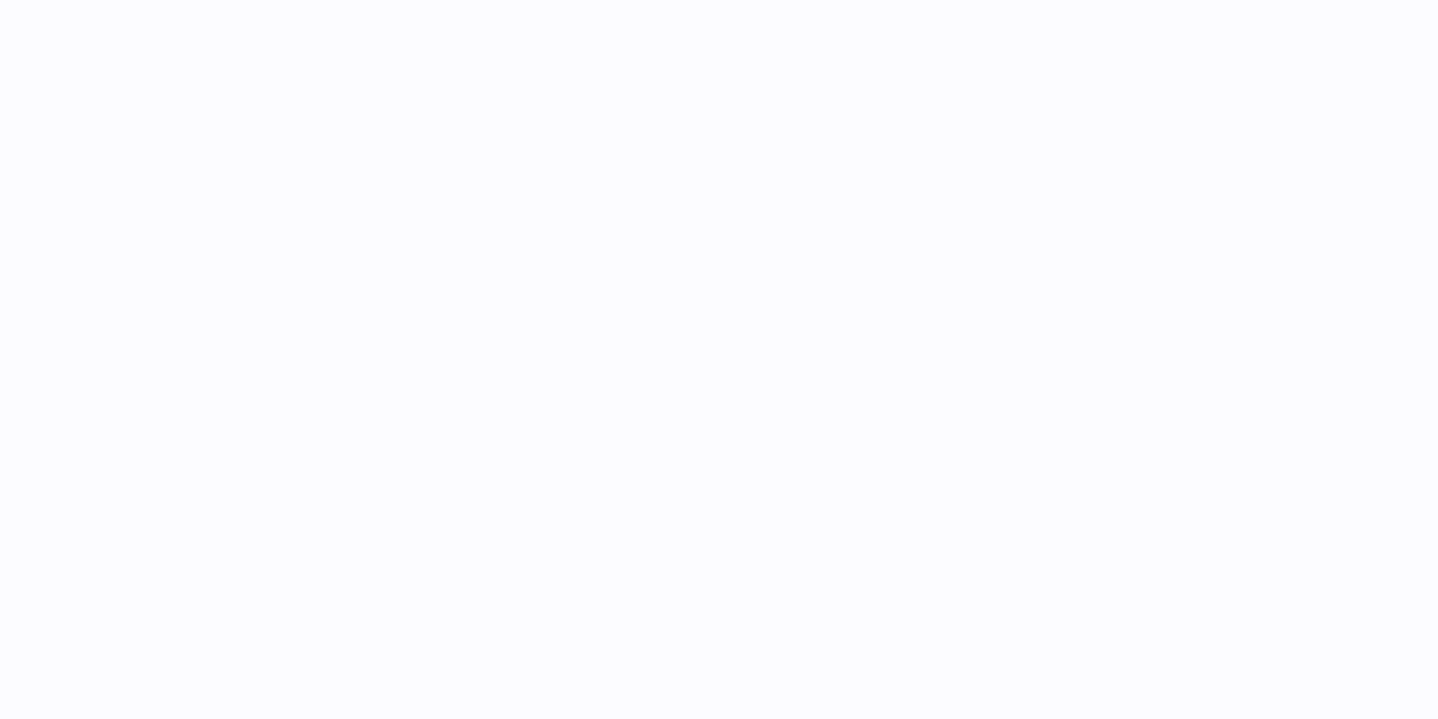 scroll, scrollTop: 0, scrollLeft: 0, axis: both 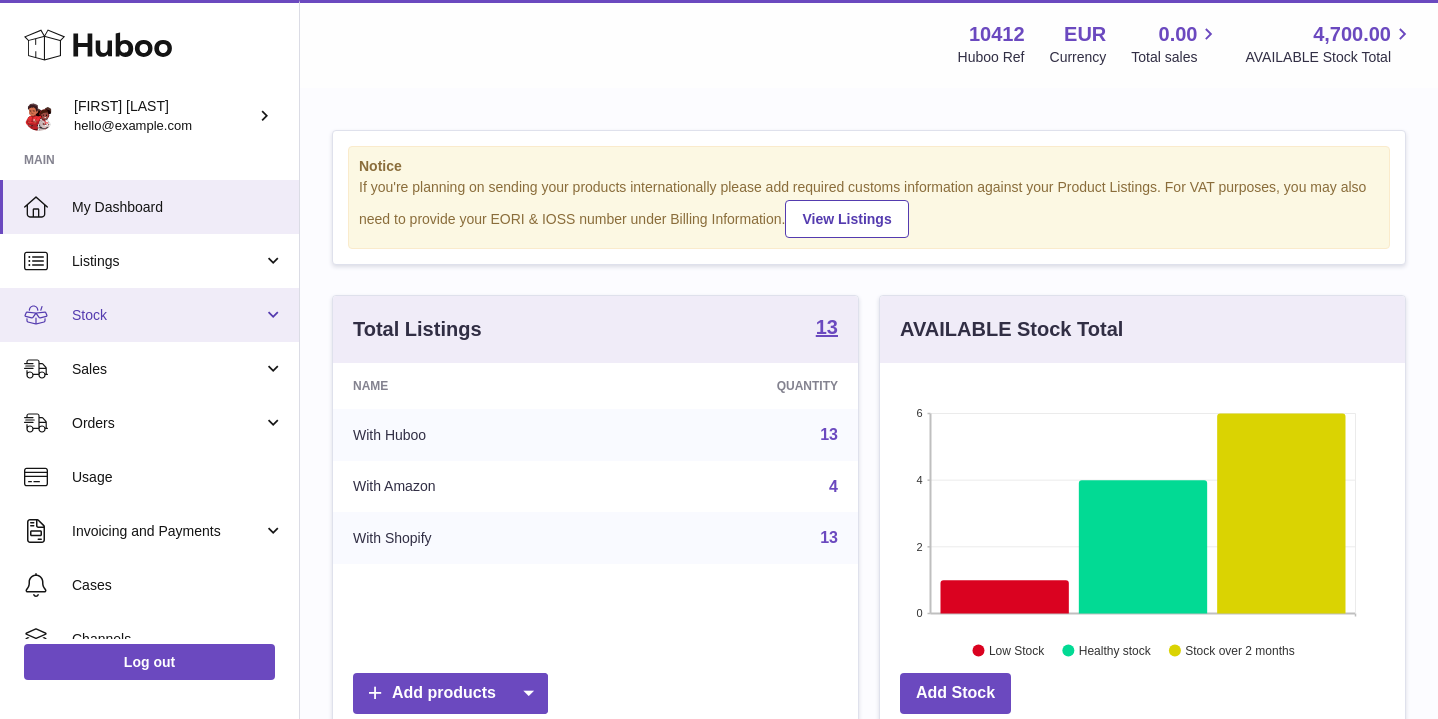 click on "Stock" at bounding box center [149, 315] 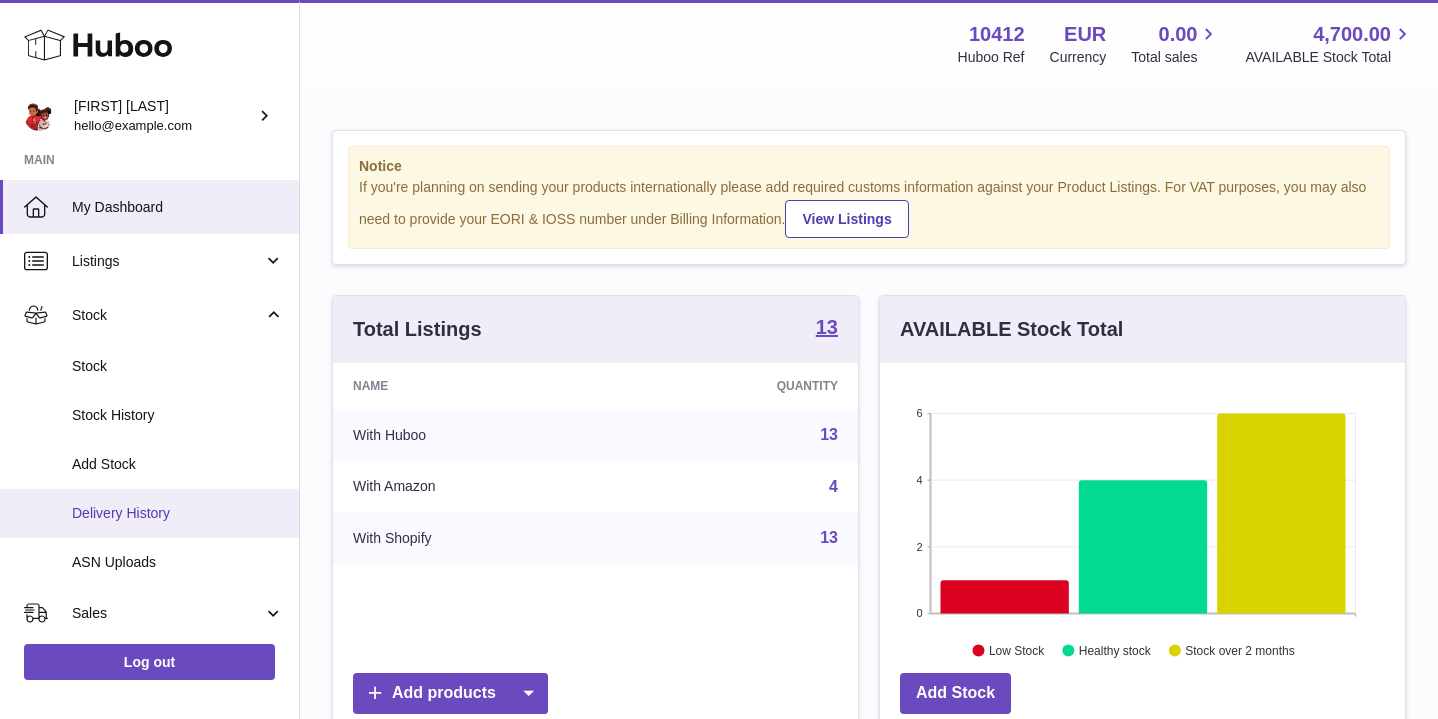 click on "Delivery History" at bounding box center [149, 513] 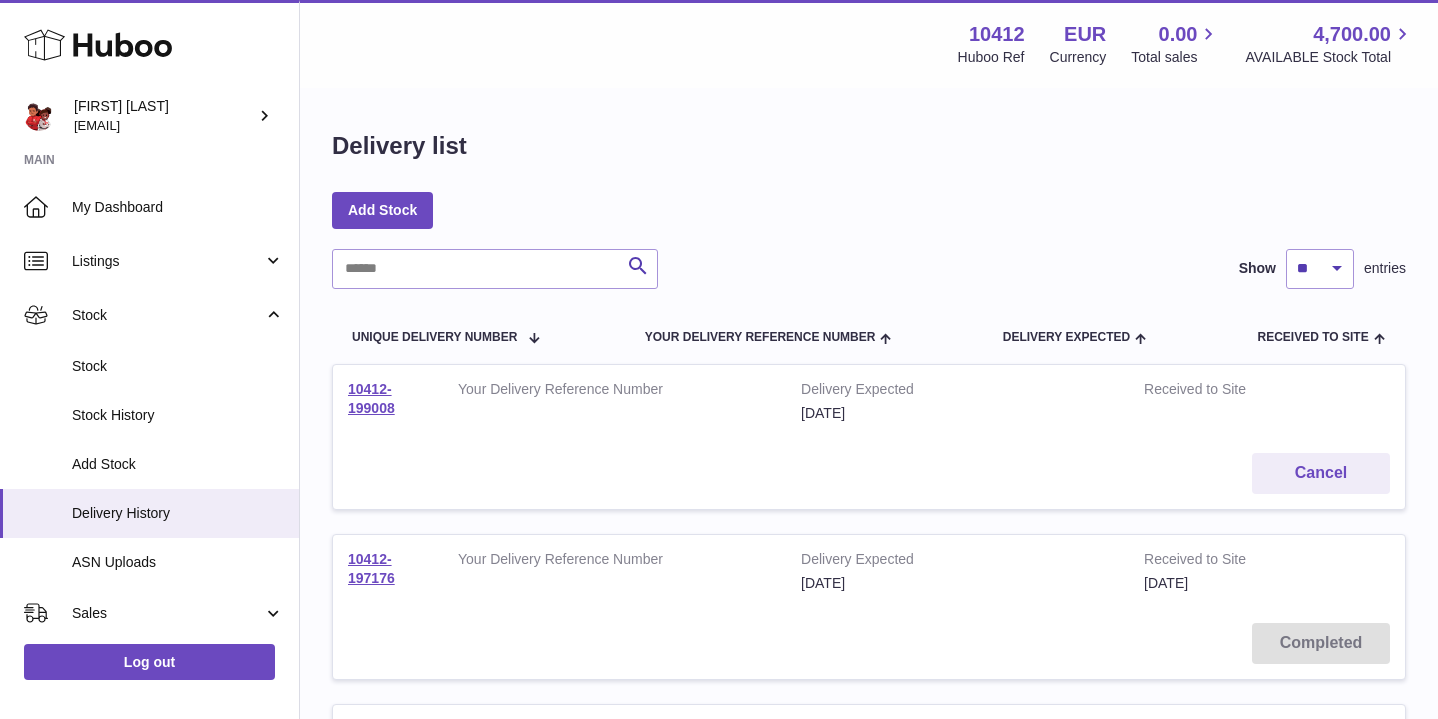 scroll, scrollTop: 0, scrollLeft: 0, axis: both 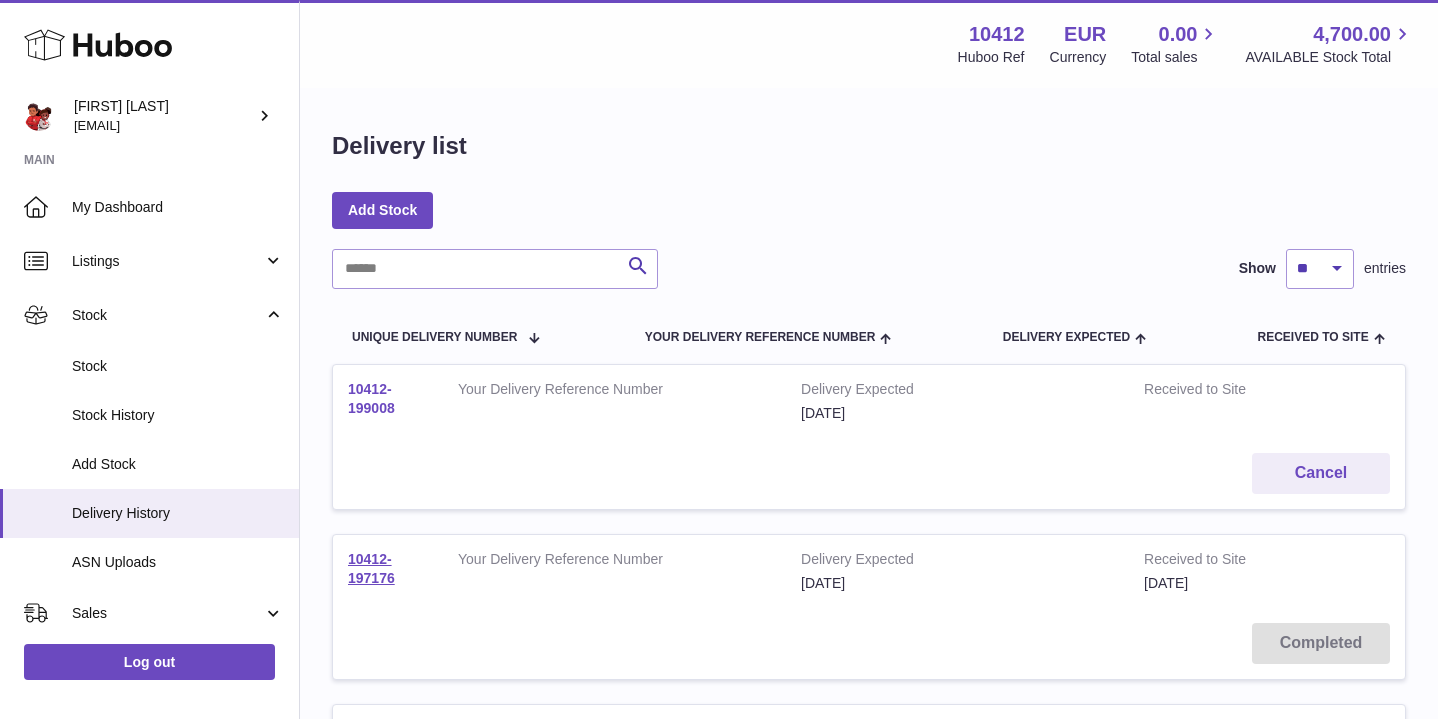 drag, startPoint x: 423, startPoint y: 411, endPoint x: 349, endPoint y: 391, distance: 76.655075 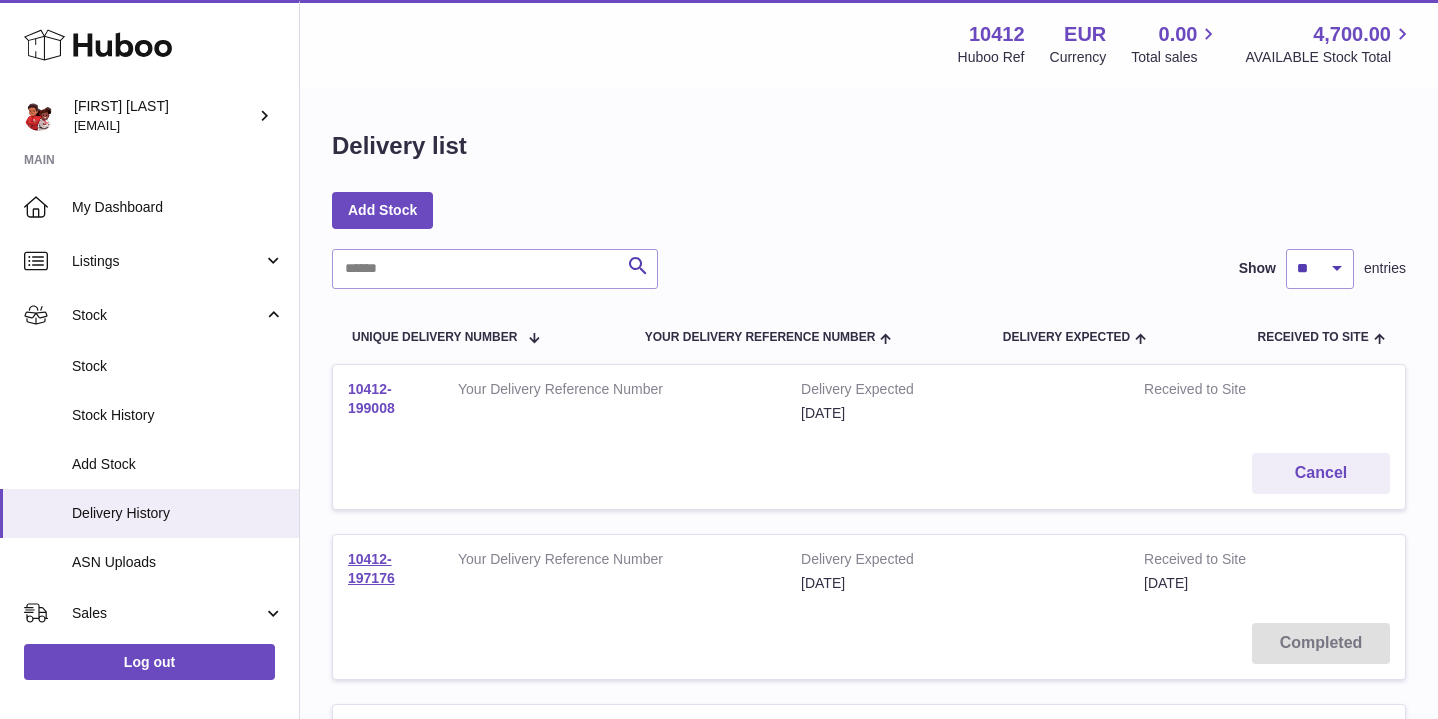 click on "10412-199008" at bounding box center [388, 401] 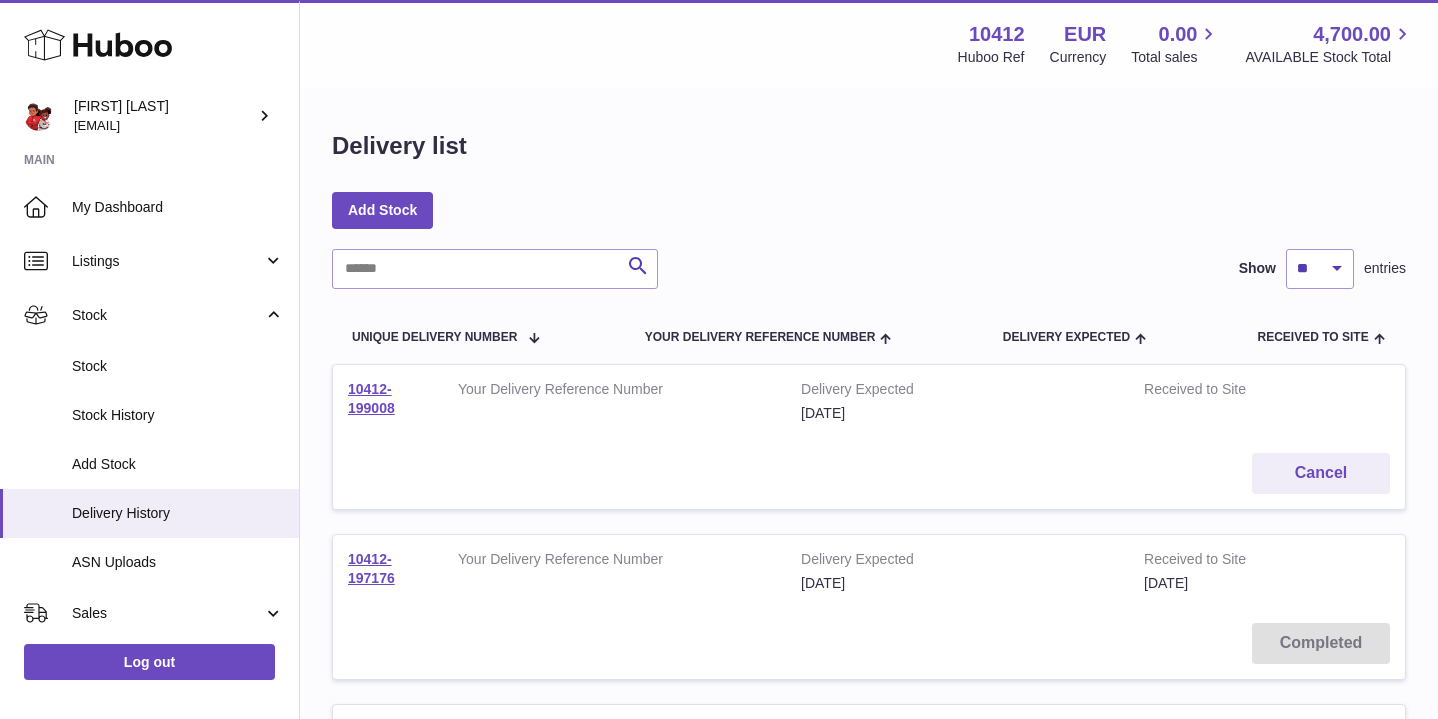 click on "10412-199008" at bounding box center (388, 401) 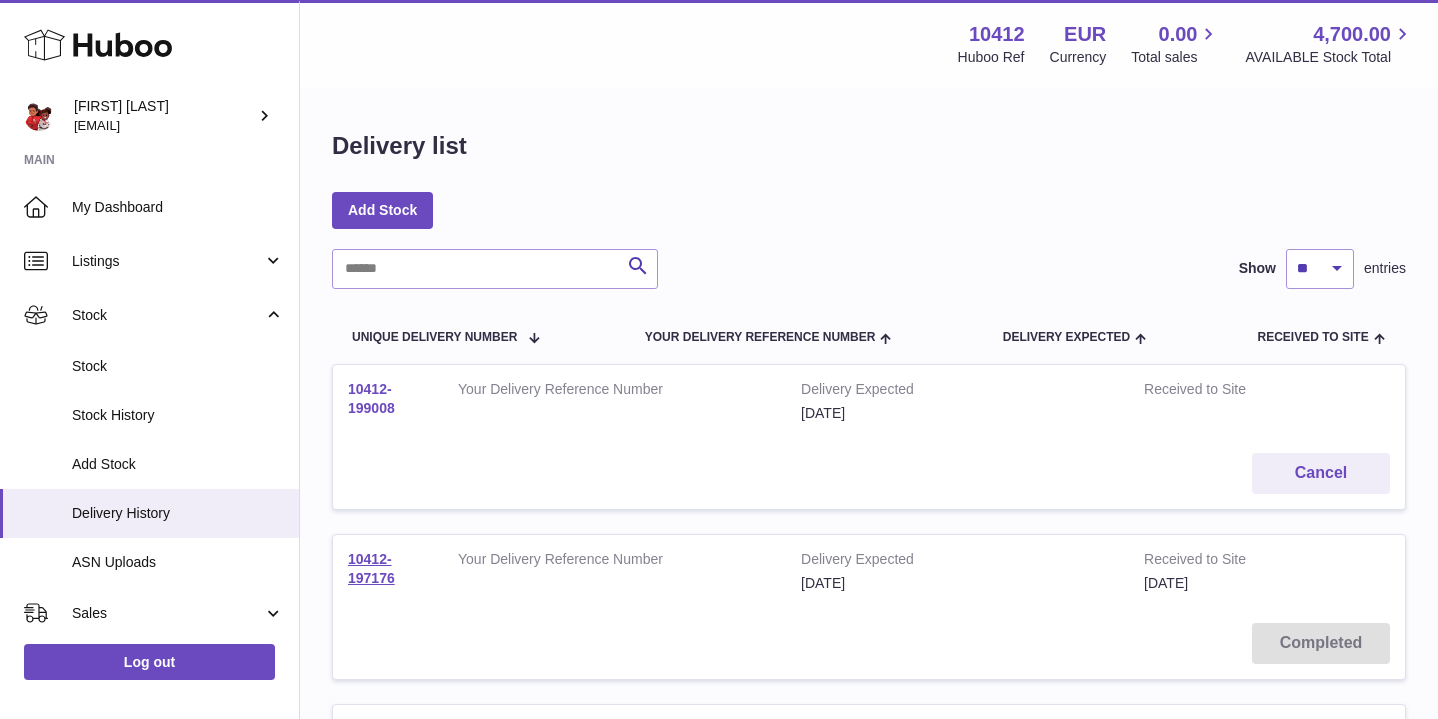 drag, startPoint x: 398, startPoint y: 413, endPoint x: 351, endPoint y: 393, distance: 51.078373 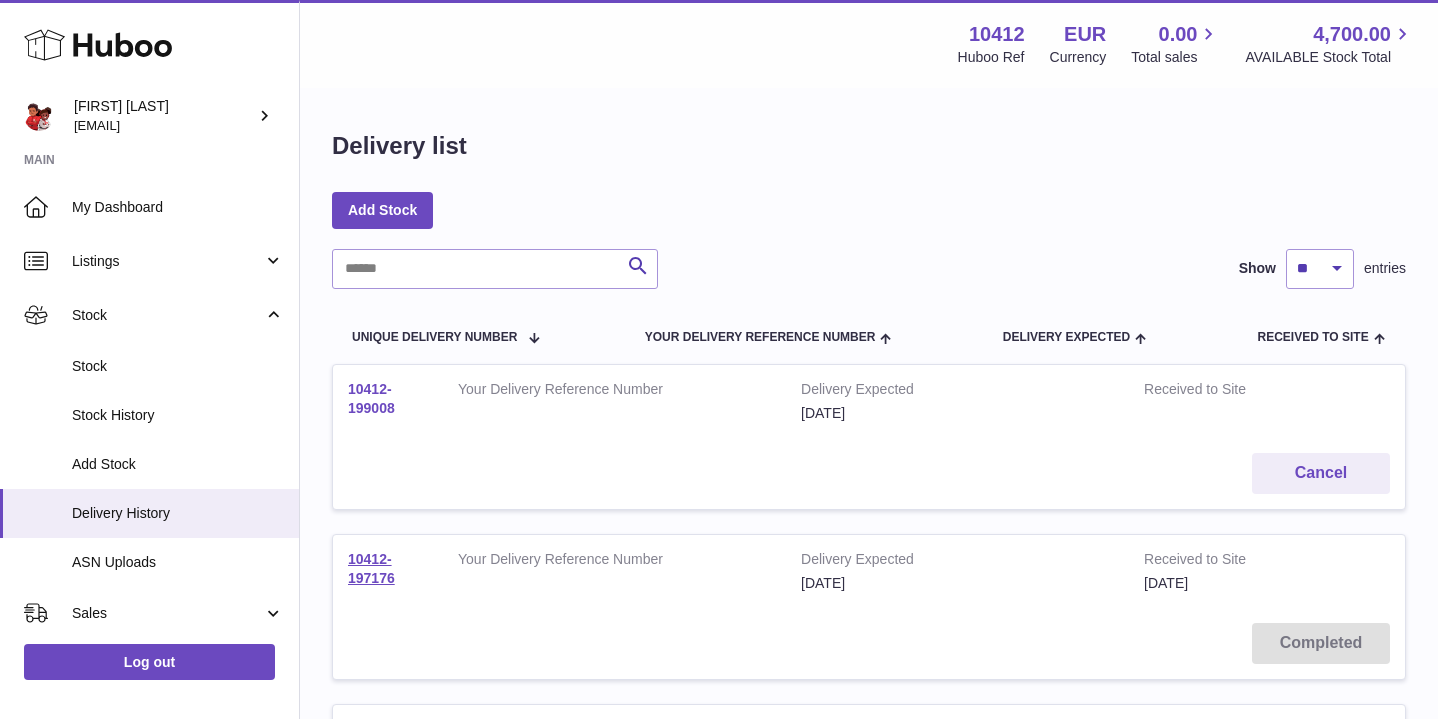 click on "10412-199008" at bounding box center (388, 401) 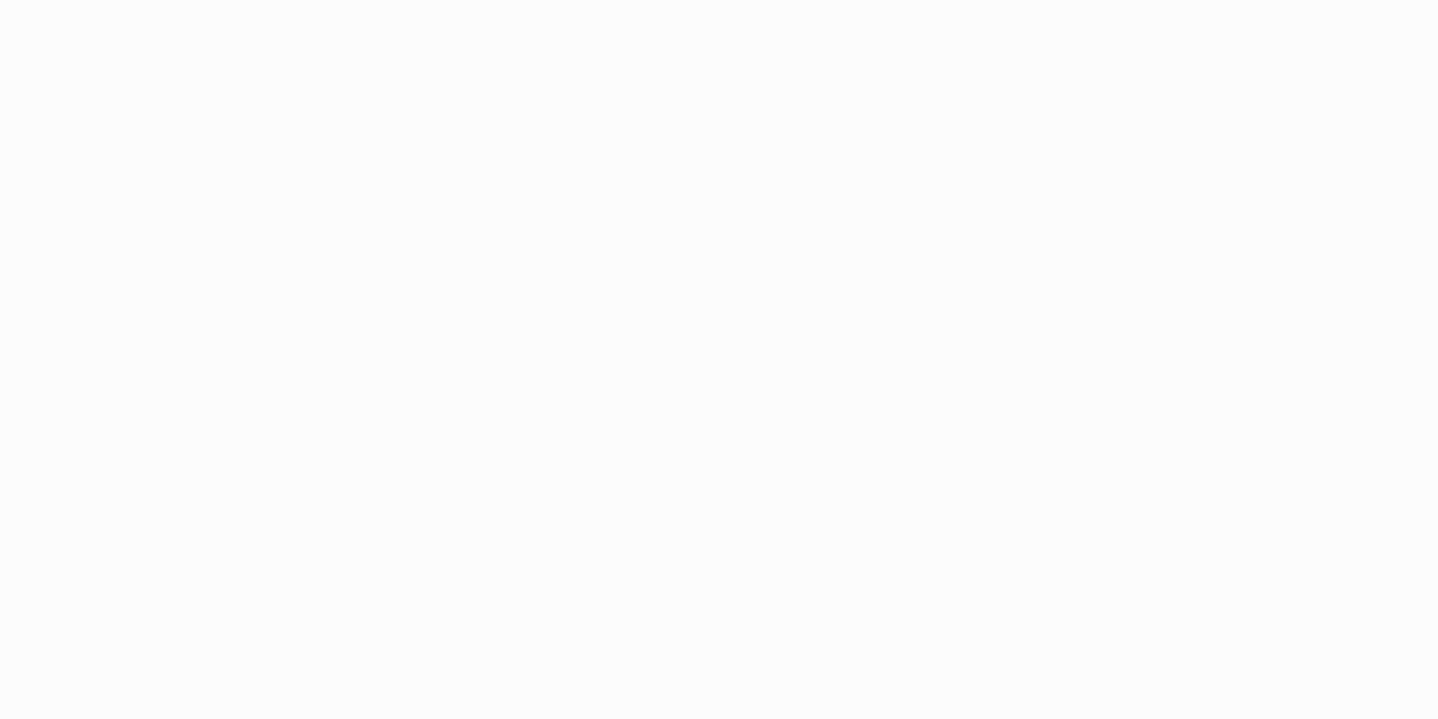 scroll, scrollTop: 0, scrollLeft: 0, axis: both 